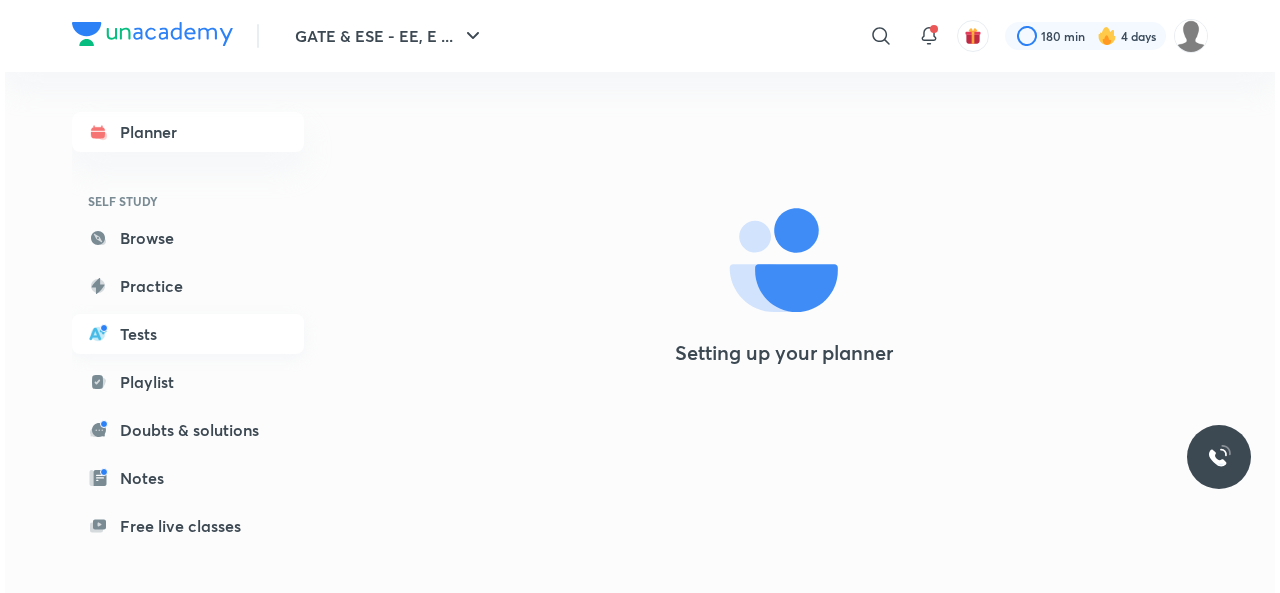 scroll, scrollTop: 0, scrollLeft: 0, axis: both 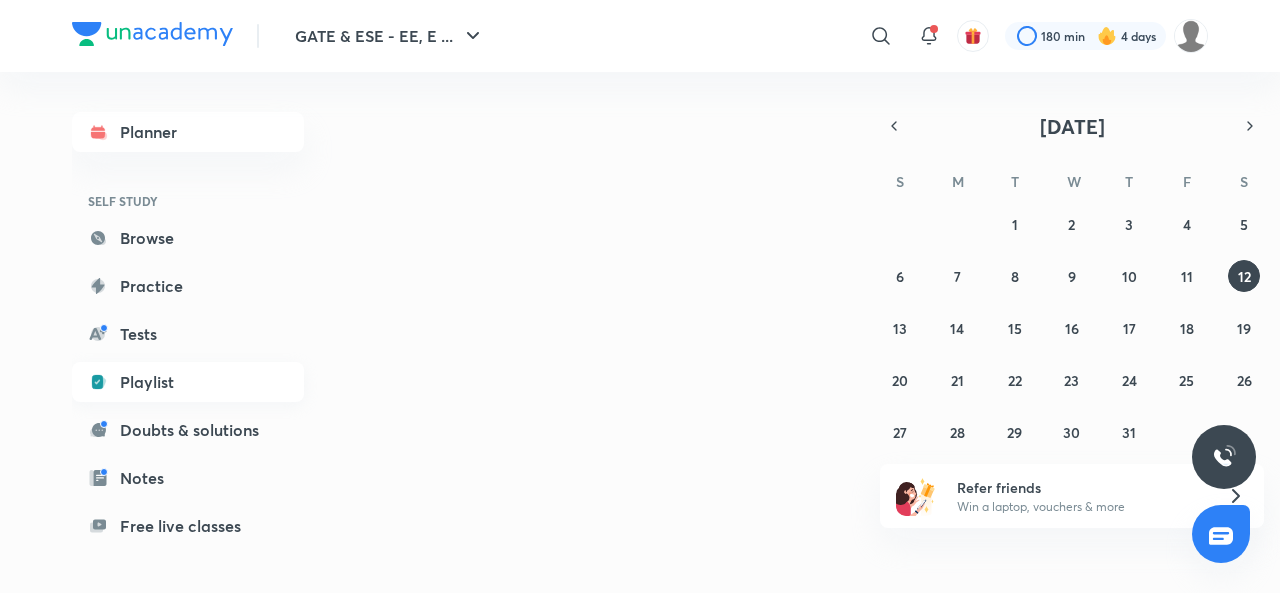 click on "Playlist" at bounding box center [188, 382] 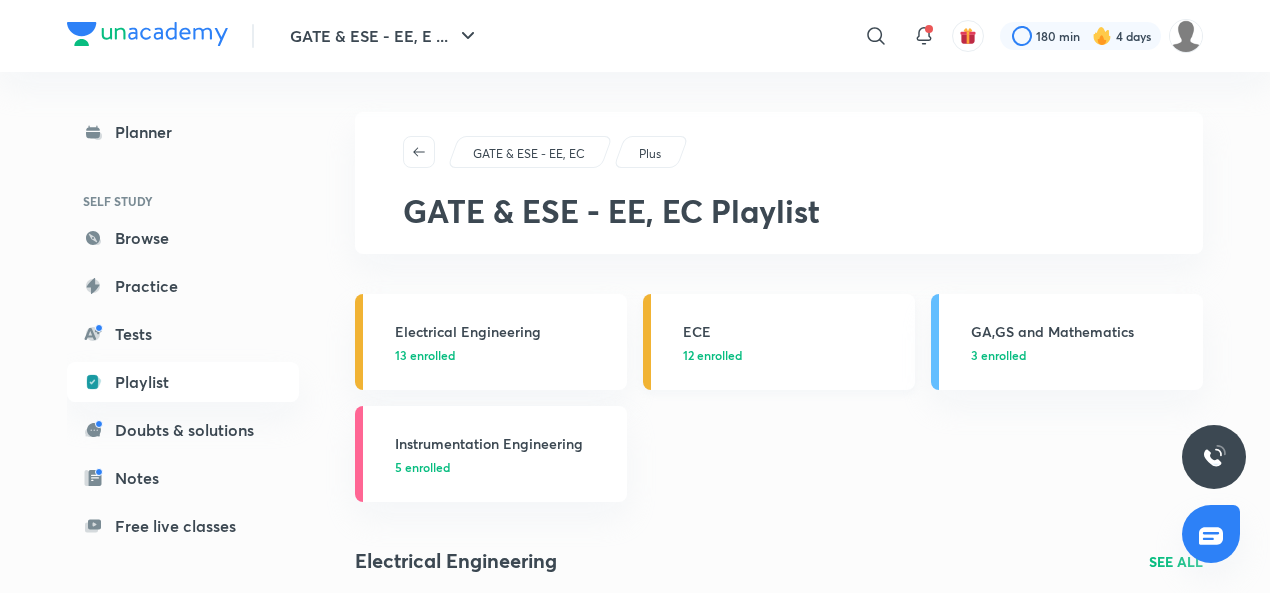 click on "12 enrolled" at bounding box center (793, 355) 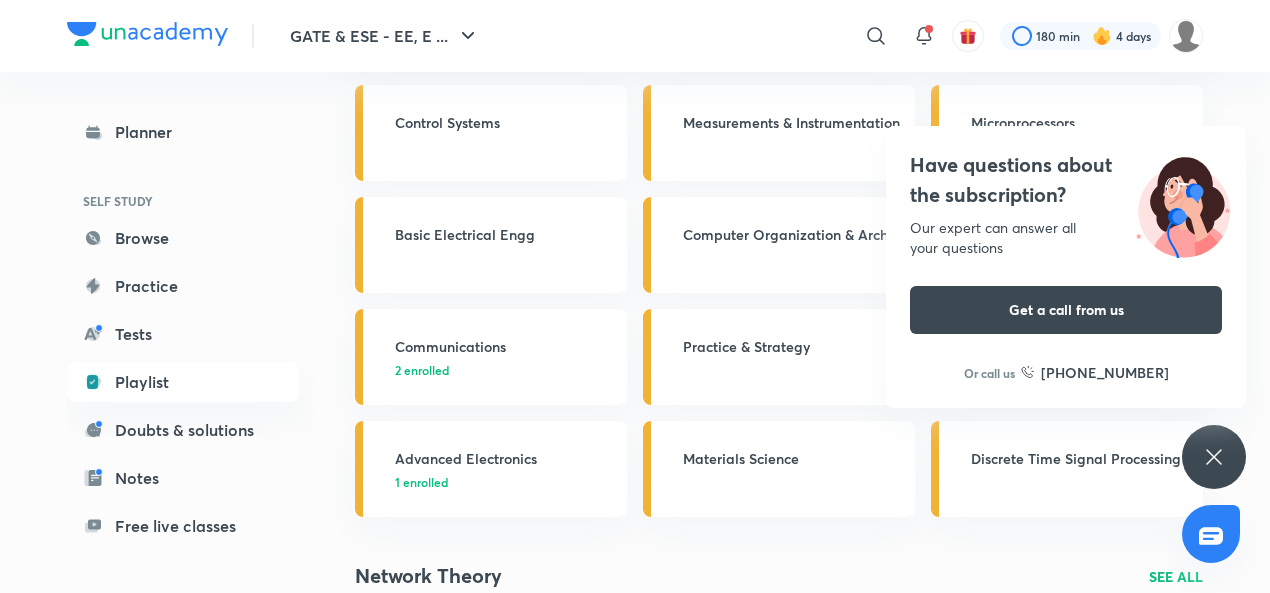 scroll, scrollTop: 435, scrollLeft: 0, axis: vertical 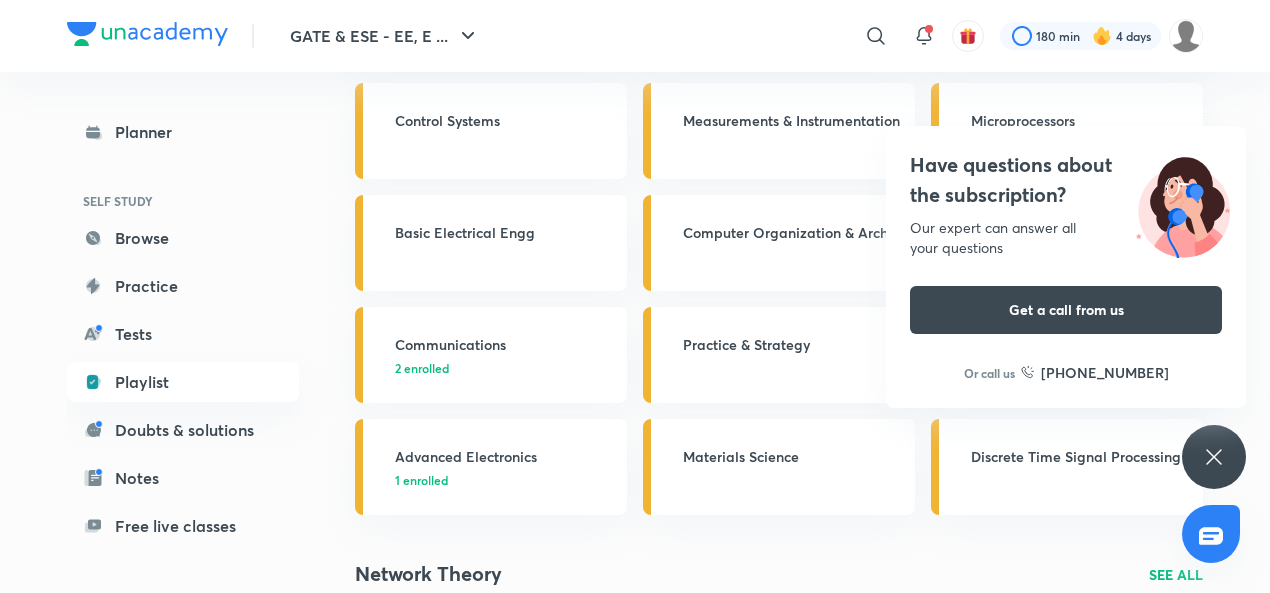 click 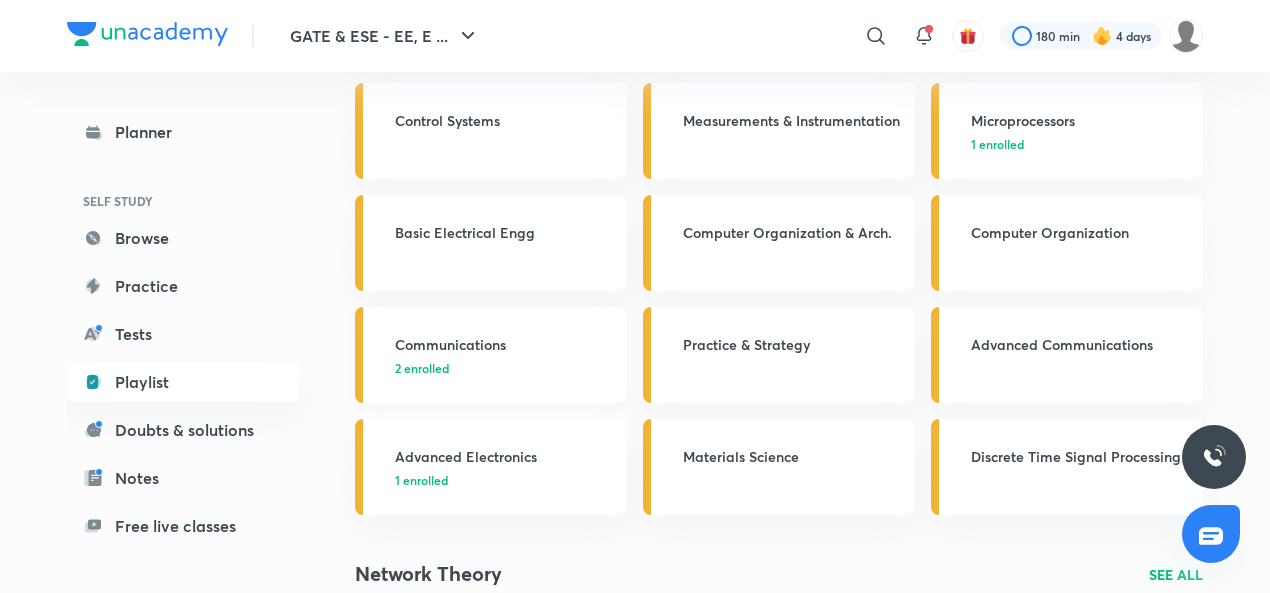 click on "Communications" at bounding box center [505, 344] 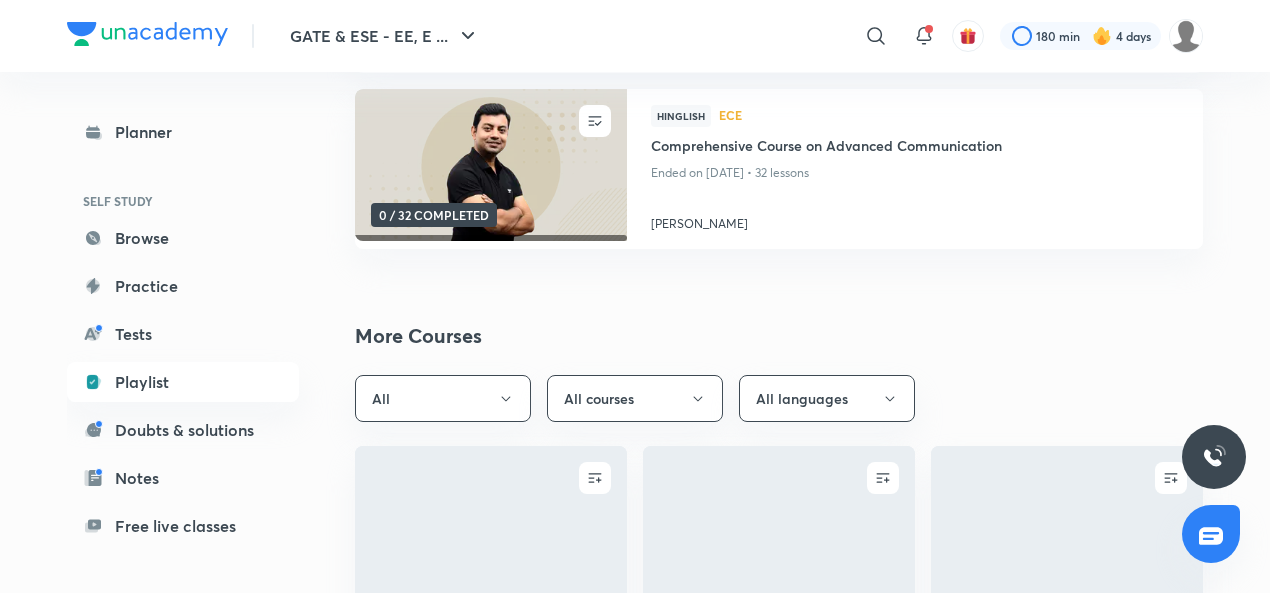 scroll, scrollTop: 0, scrollLeft: 0, axis: both 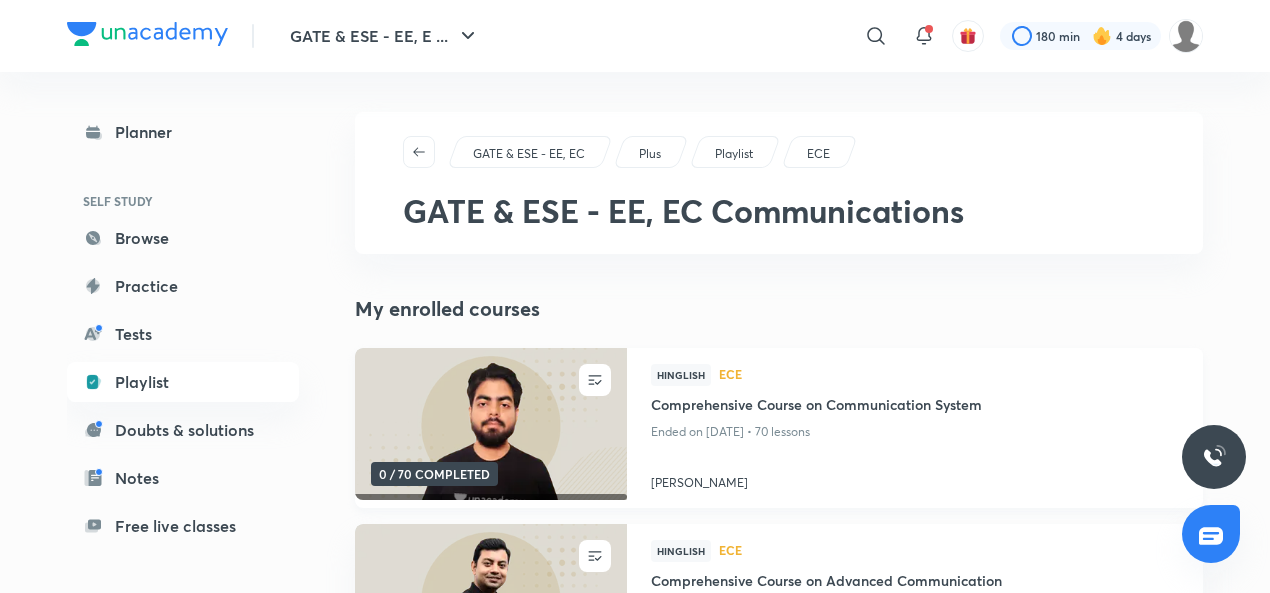 click at bounding box center (490, 424) 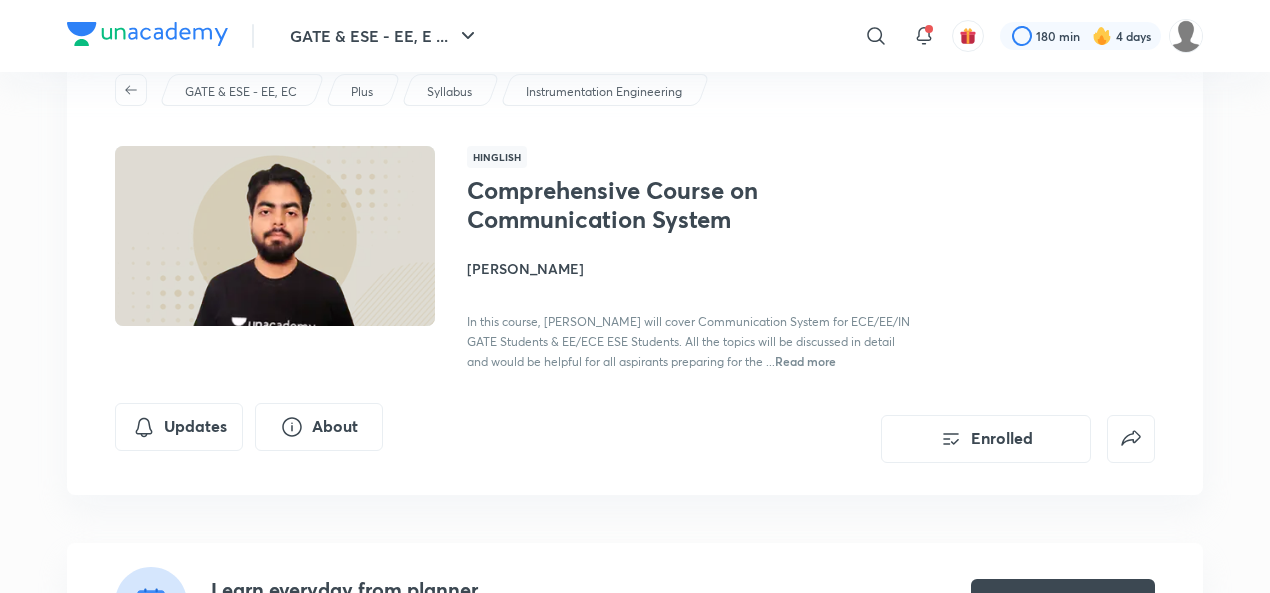 scroll, scrollTop: 54, scrollLeft: 0, axis: vertical 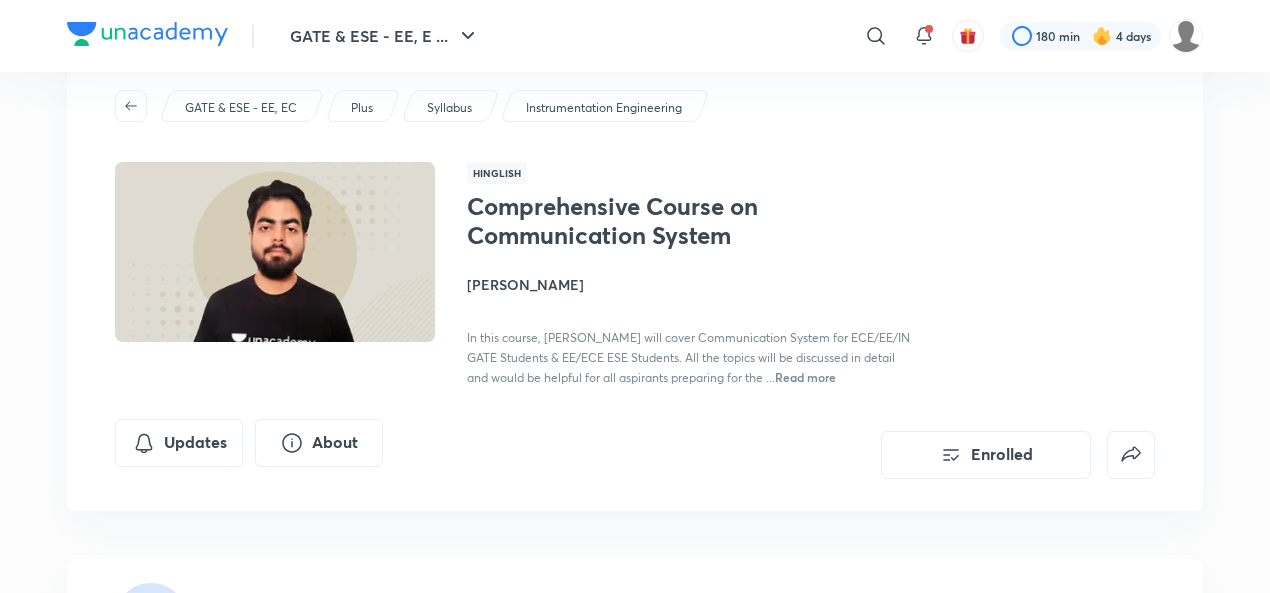 click at bounding box center [275, 252] 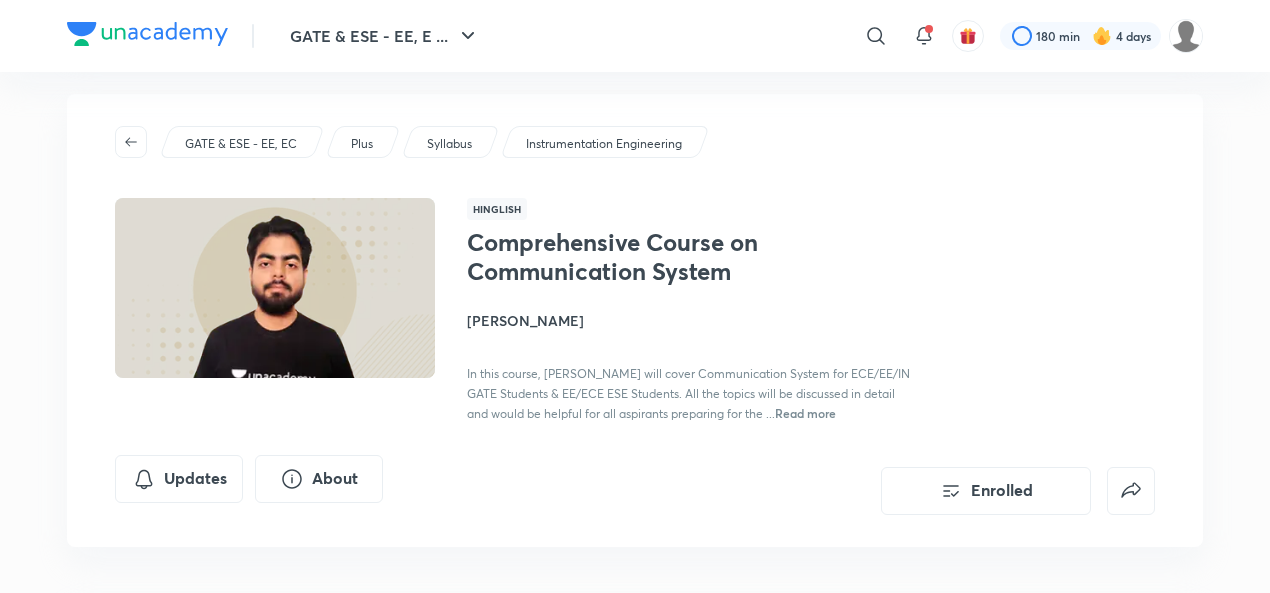 scroll, scrollTop: 16, scrollLeft: 0, axis: vertical 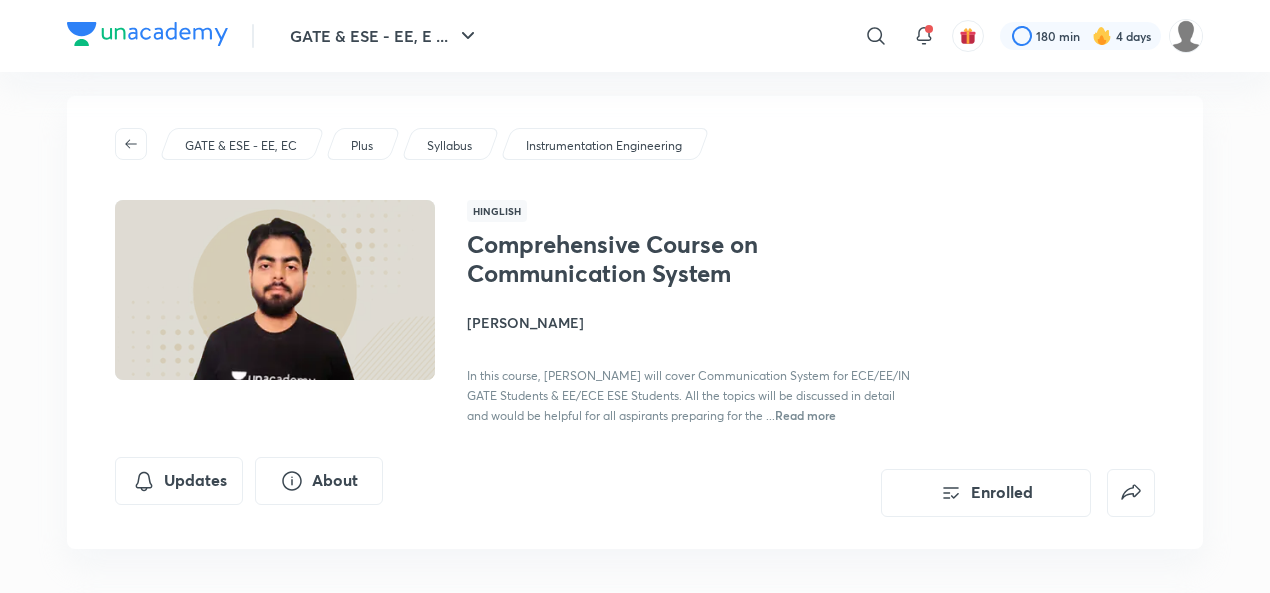 click on "Read more" at bounding box center [805, 415] 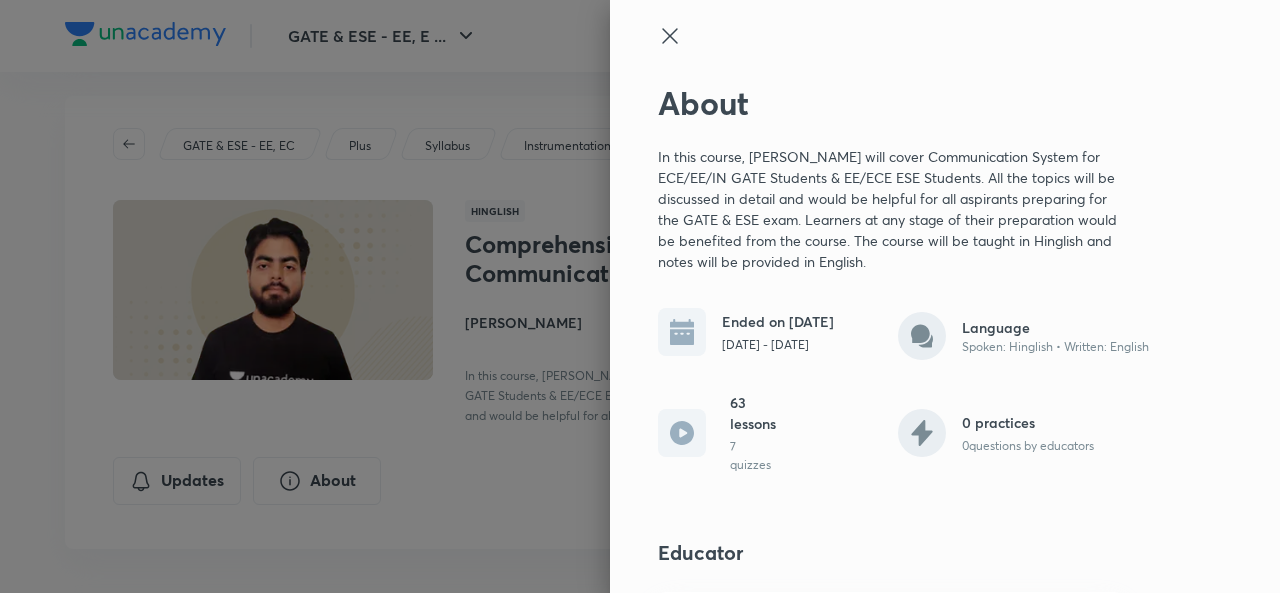 click 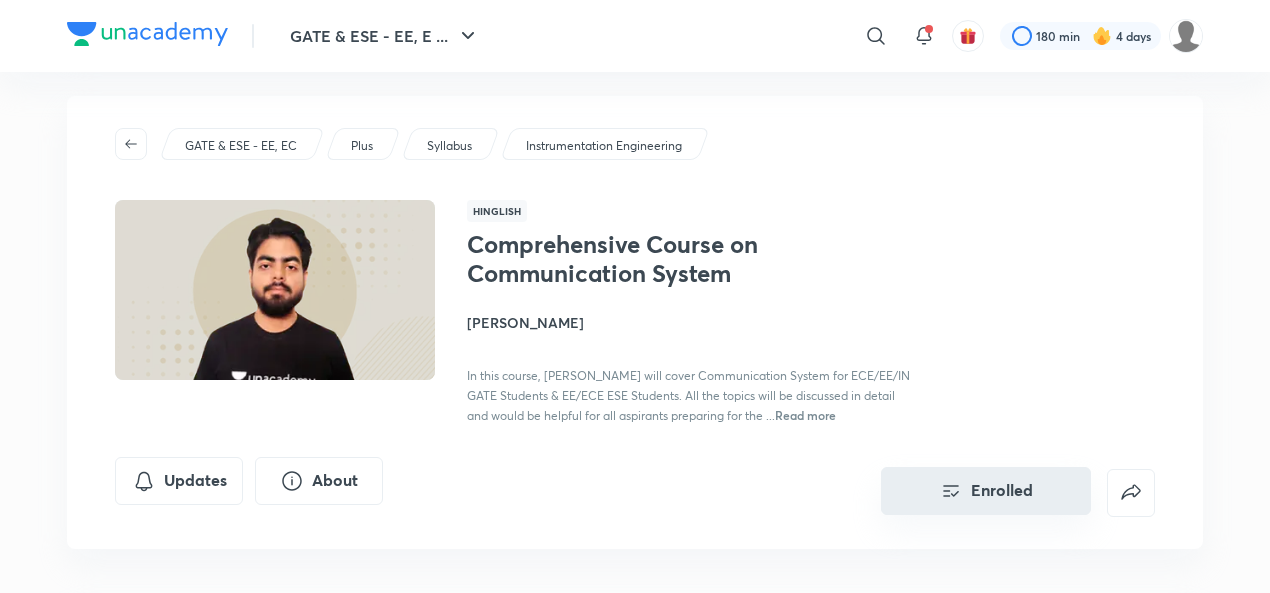 click on "Enrolled" at bounding box center (986, 491) 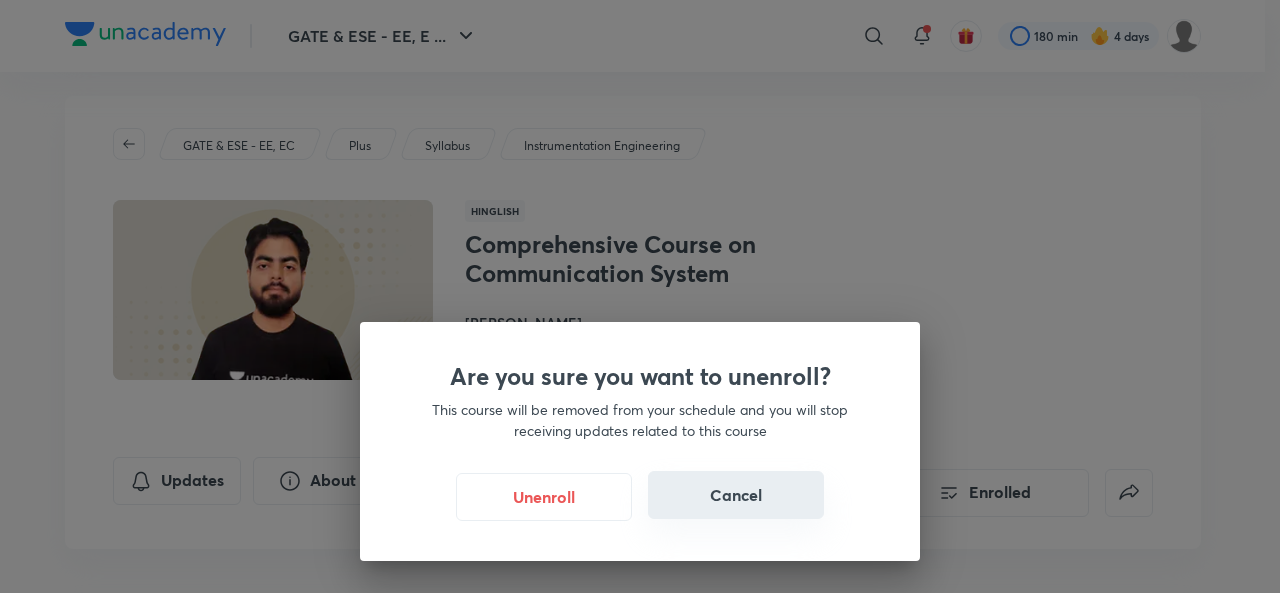 click on "Cancel" at bounding box center [736, 495] 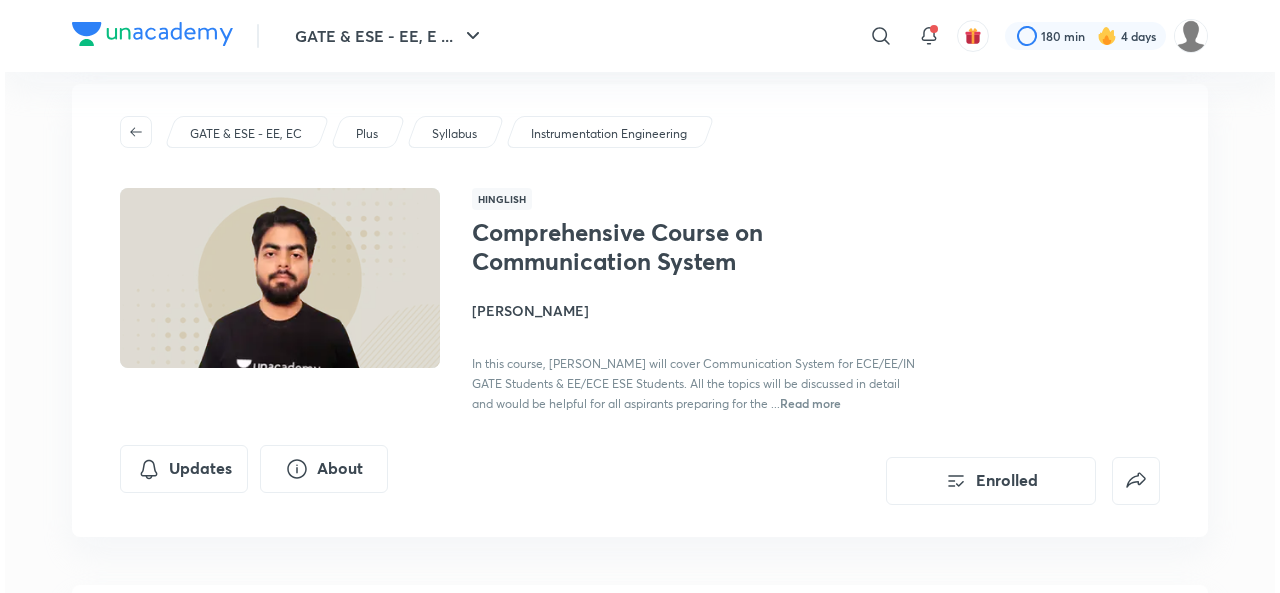 scroll, scrollTop: 0, scrollLeft: 0, axis: both 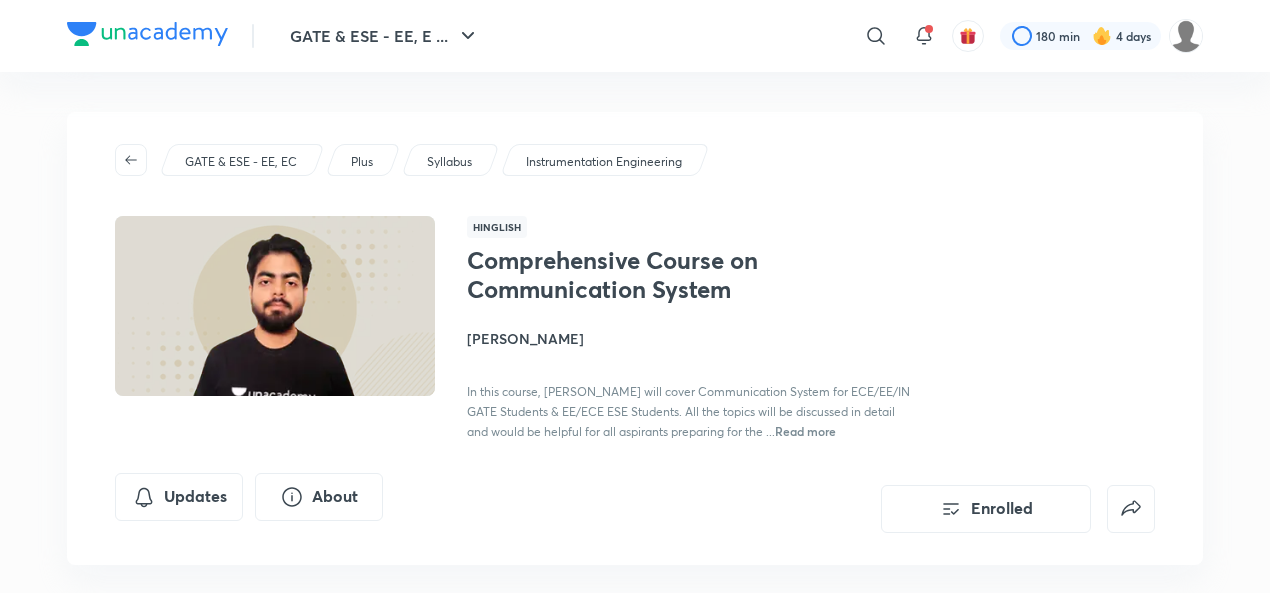 click at bounding box center [275, 306] 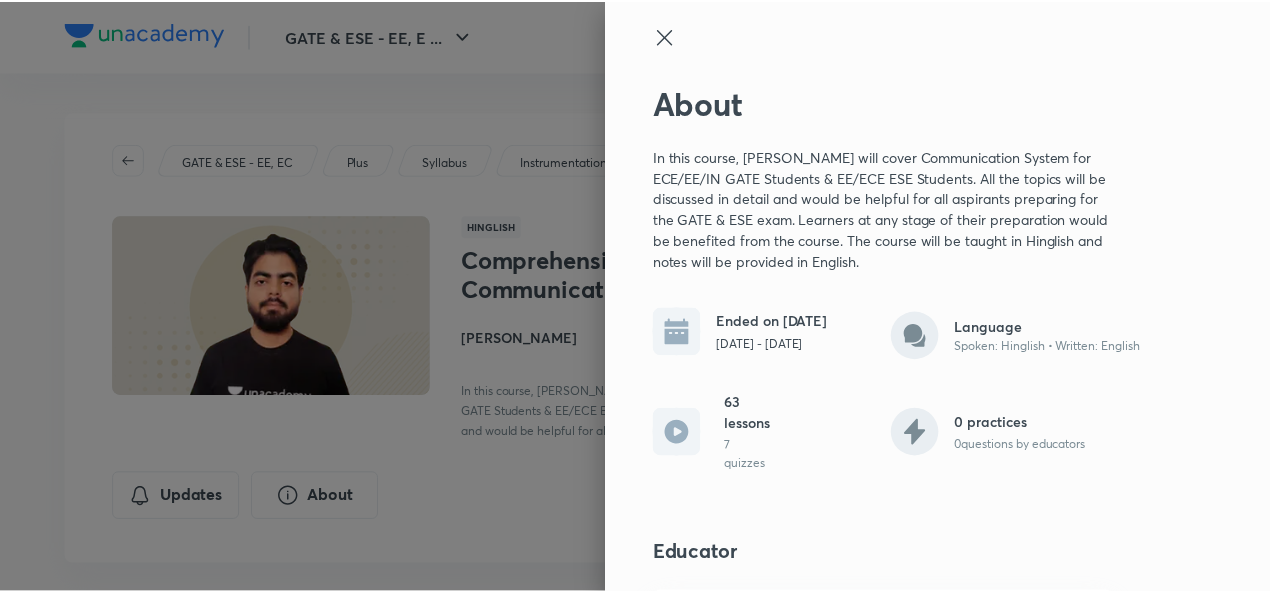 scroll, scrollTop: 207, scrollLeft: 0, axis: vertical 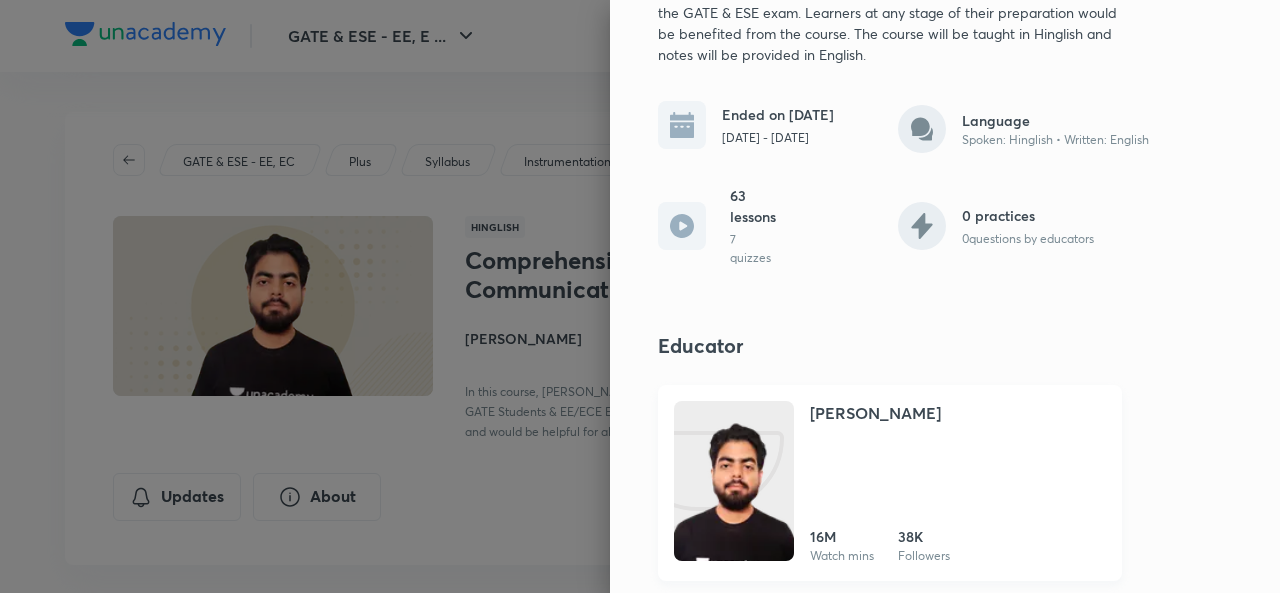 click at bounding box center [734, 501] 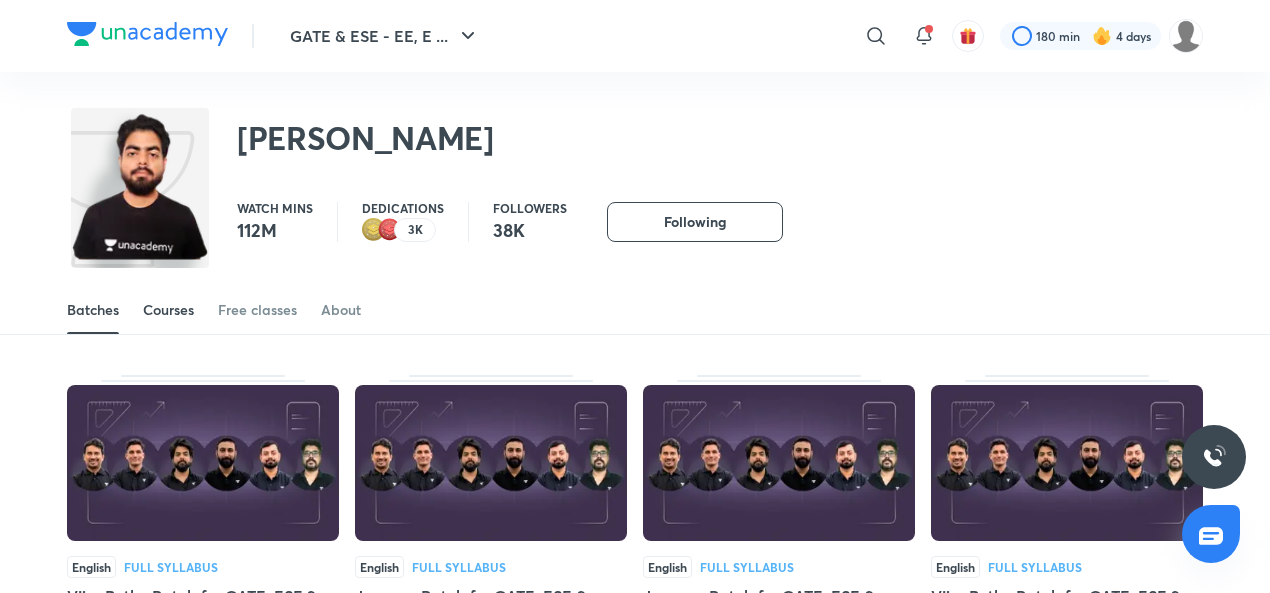 click on "Courses" at bounding box center (168, 310) 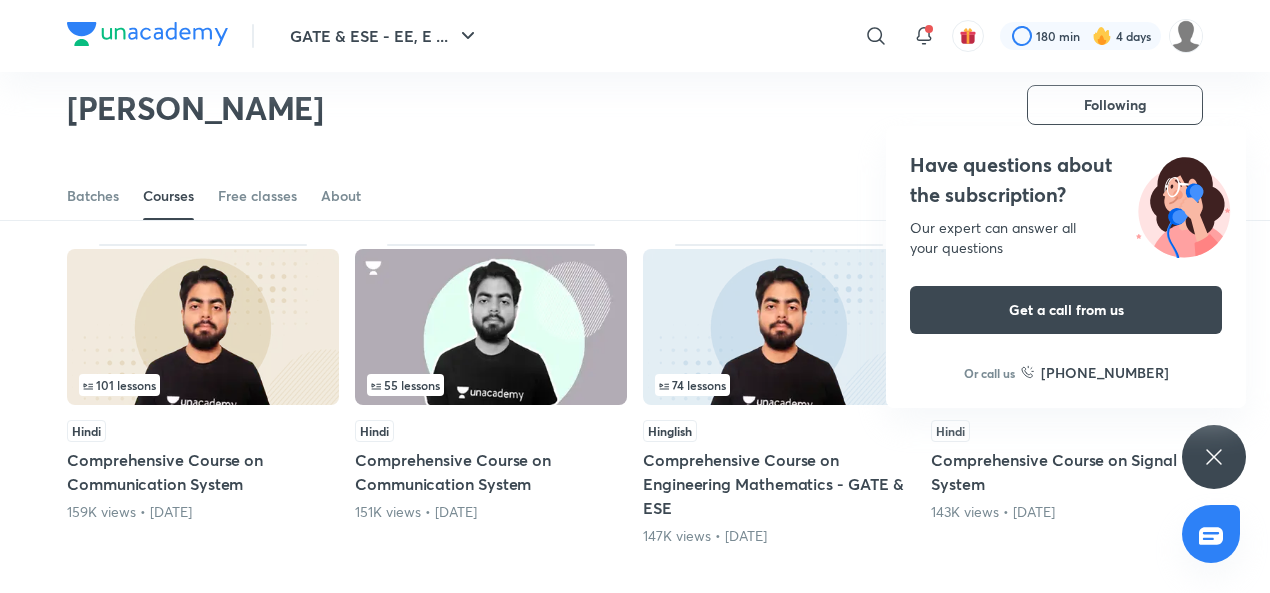 scroll, scrollTop: 778, scrollLeft: 0, axis: vertical 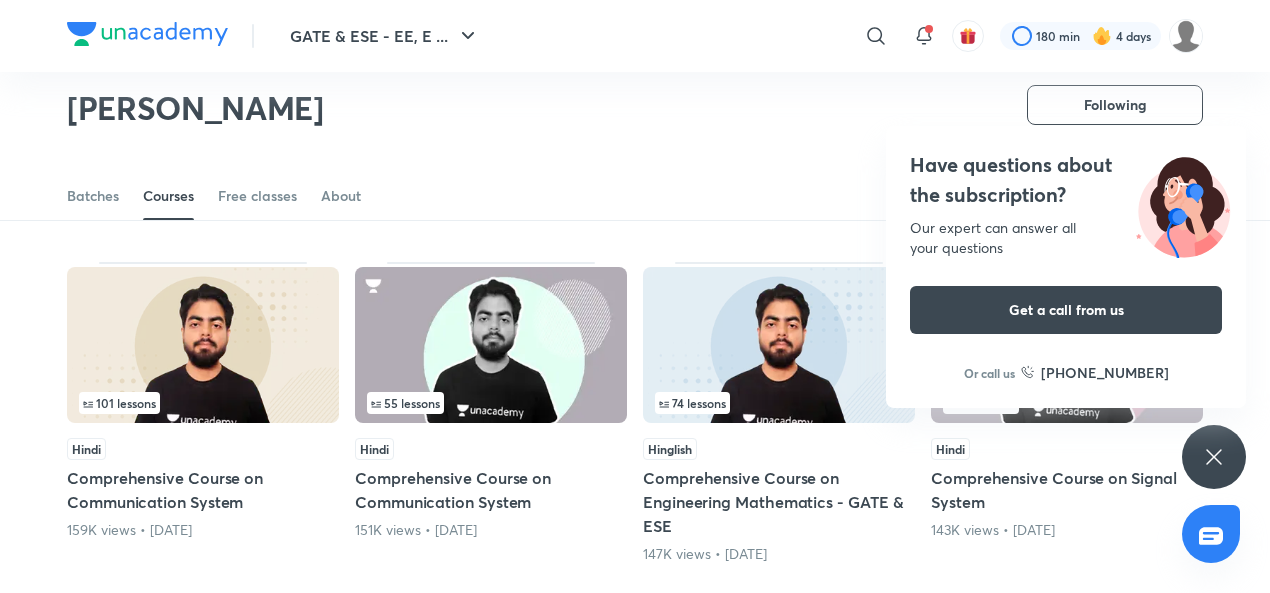 click 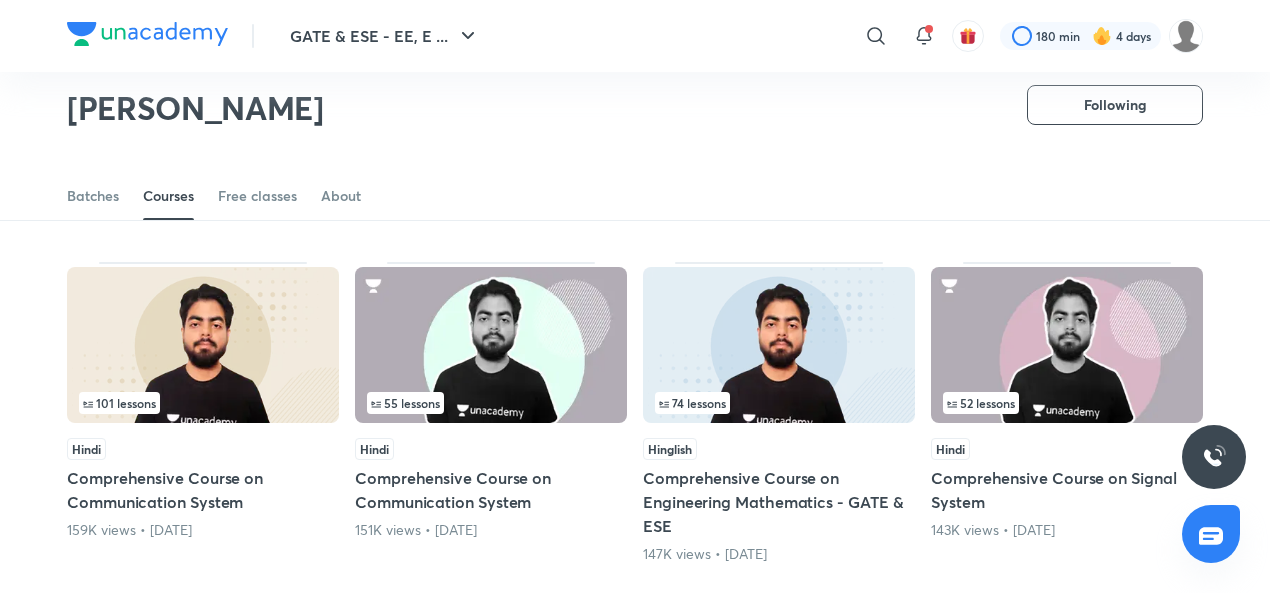 click at bounding box center [491, 345] 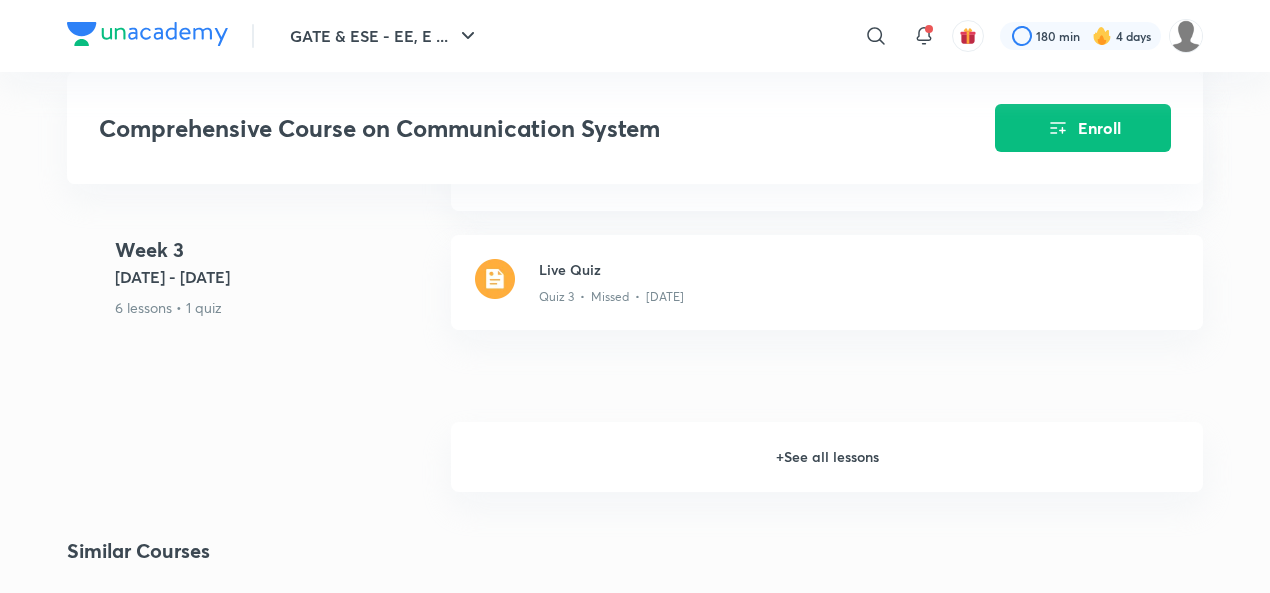 scroll, scrollTop: 3391, scrollLeft: 0, axis: vertical 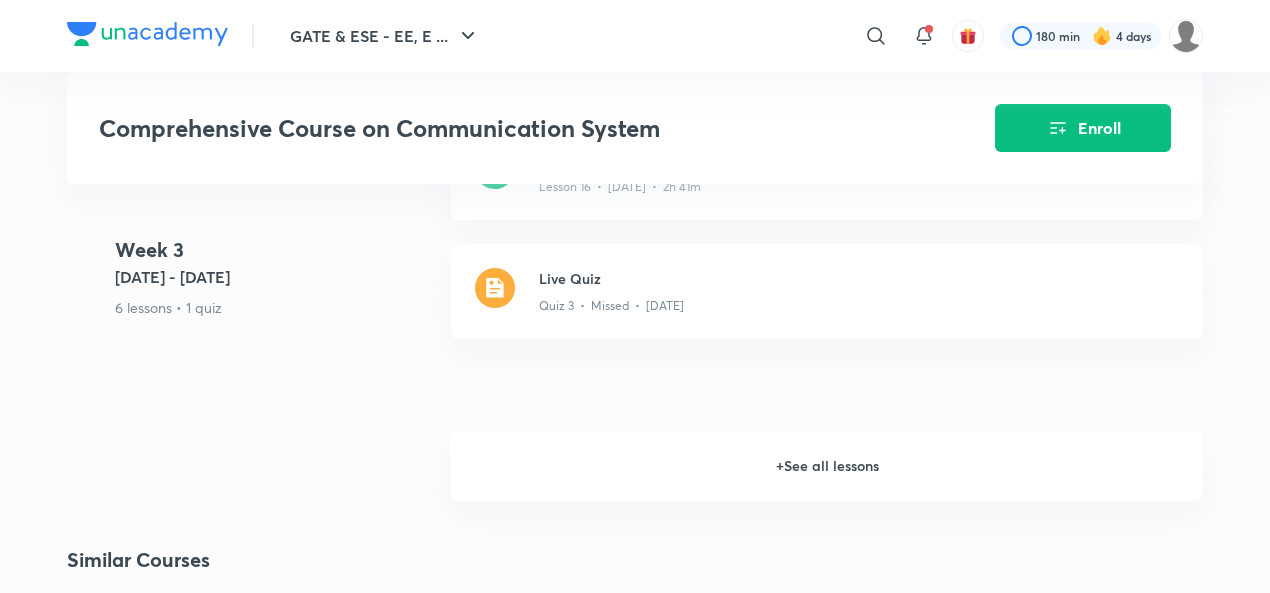 click on "+  See all lessons" at bounding box center (827, 466) 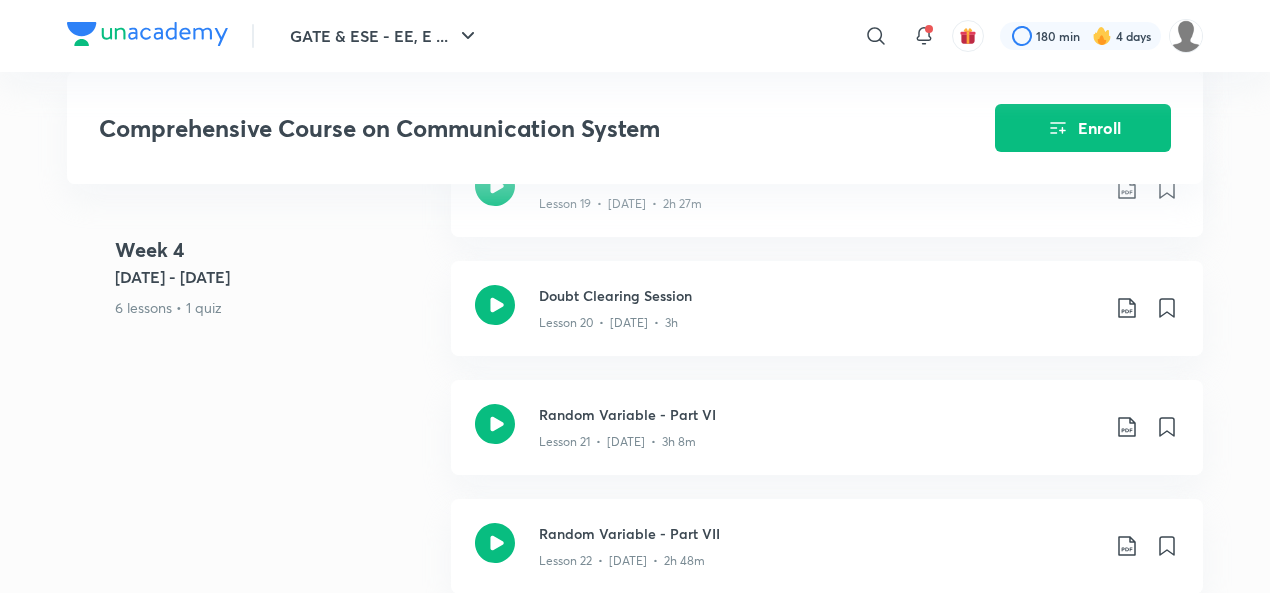 scroll, scrollTop: 3966, scrollLeft: 0, axis: vertical 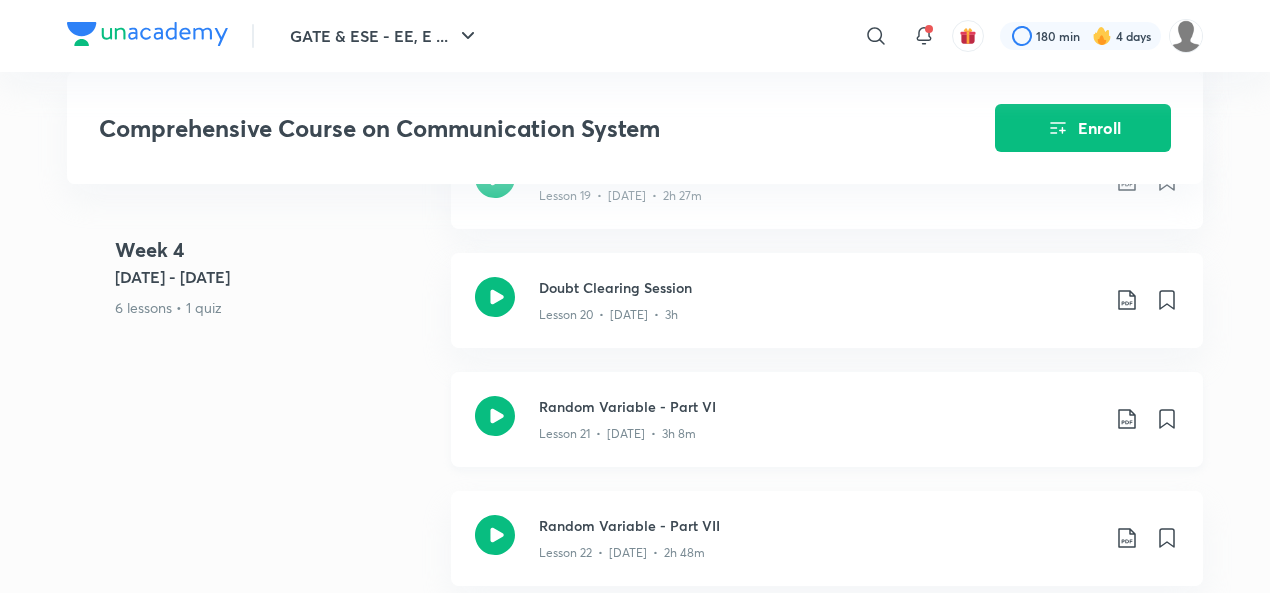 click 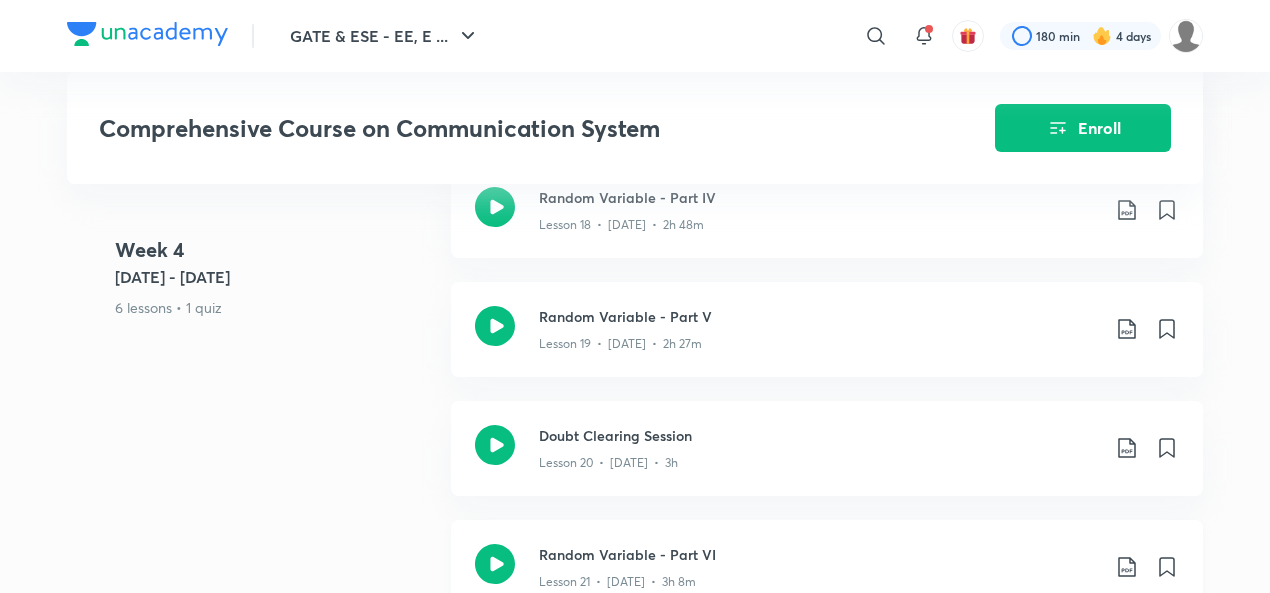 scroll, scrollTop: 3826, scrollLeft: 0, axis: vertical 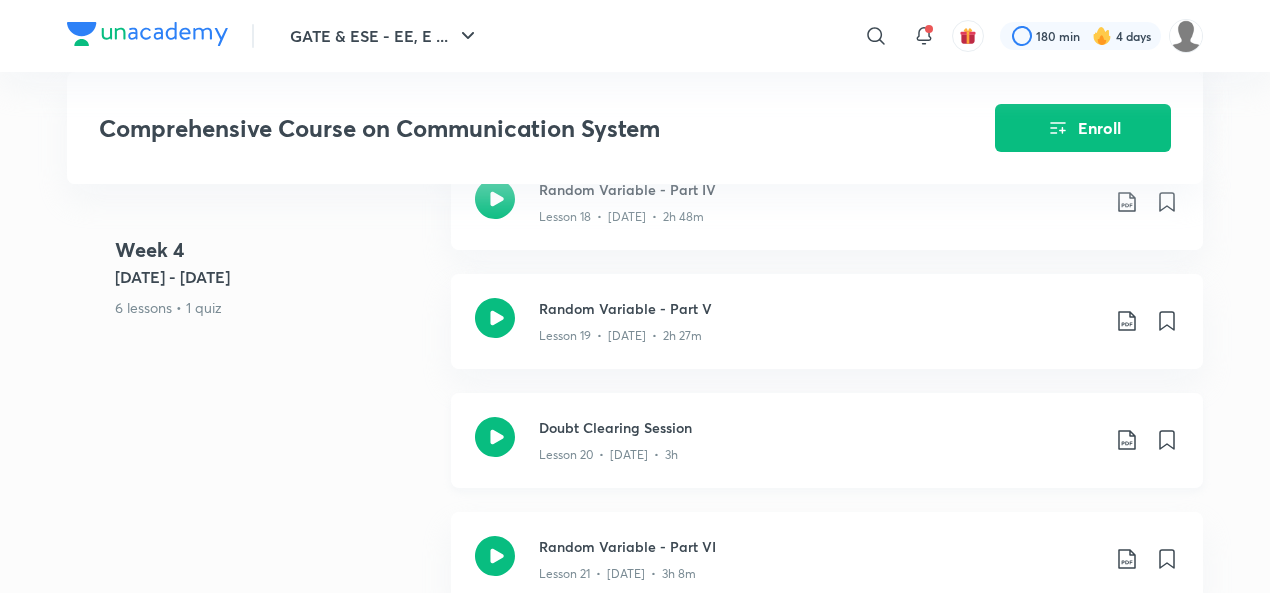 click 